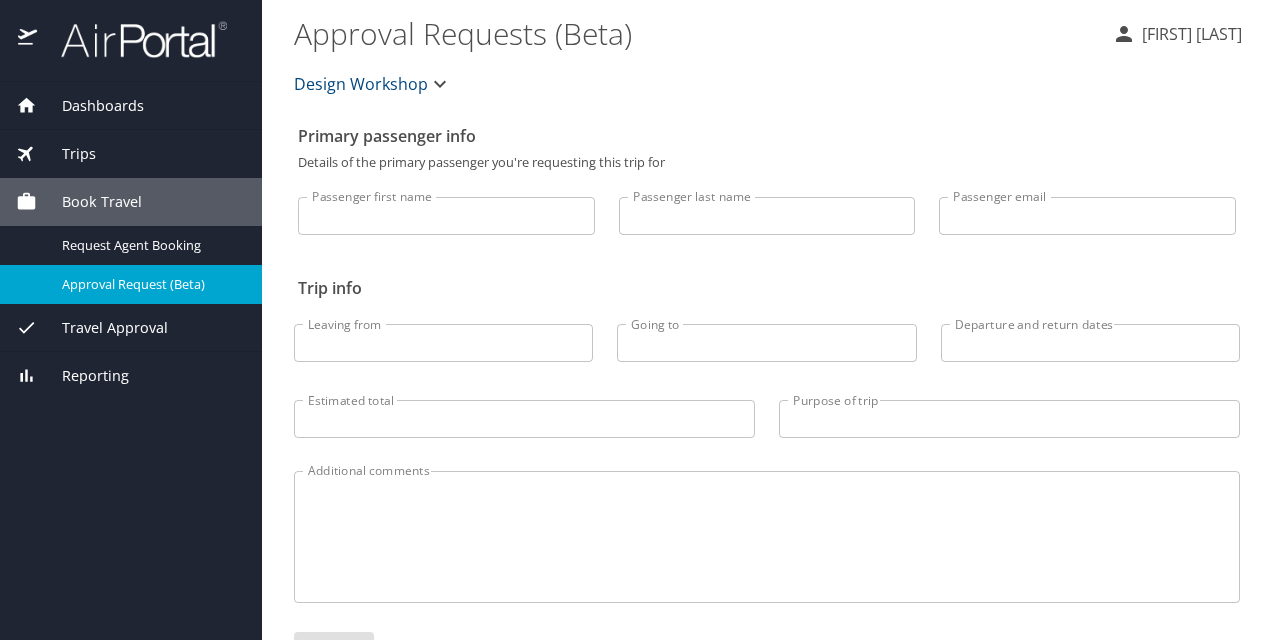 scroll, scrollTop: 0, scrollLeft: 0, axis: both 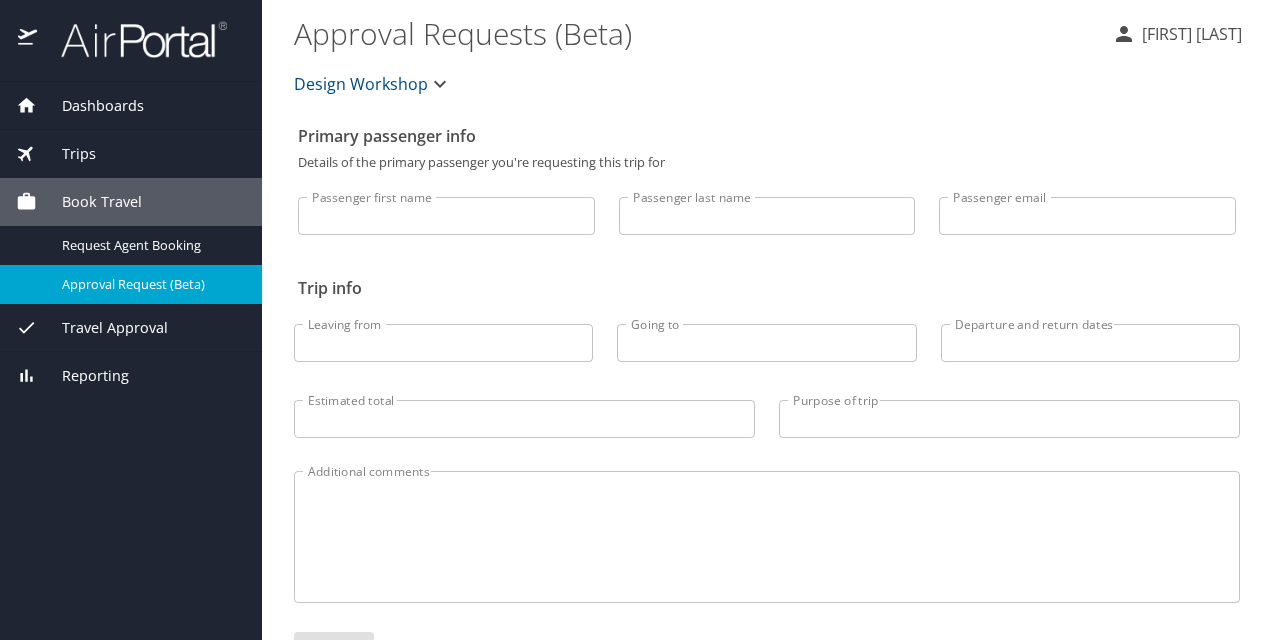 click on "Book Travel" at bounding box center [89, 202] 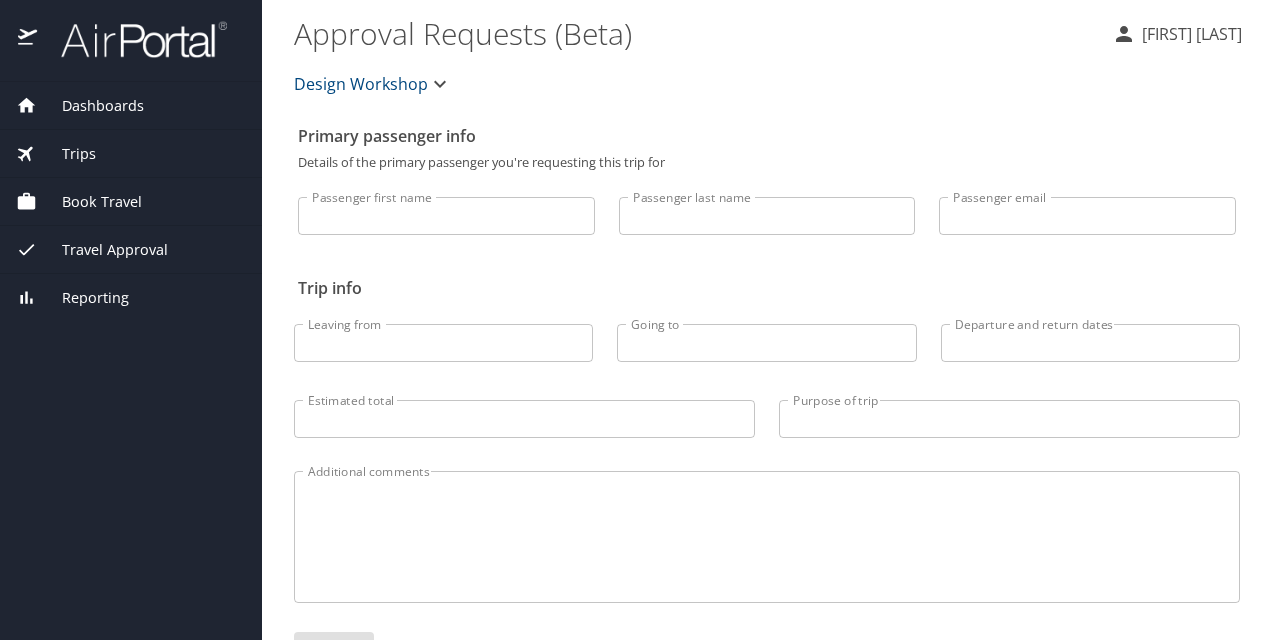 click on "Book Travel" at bounding box center [89, 202] 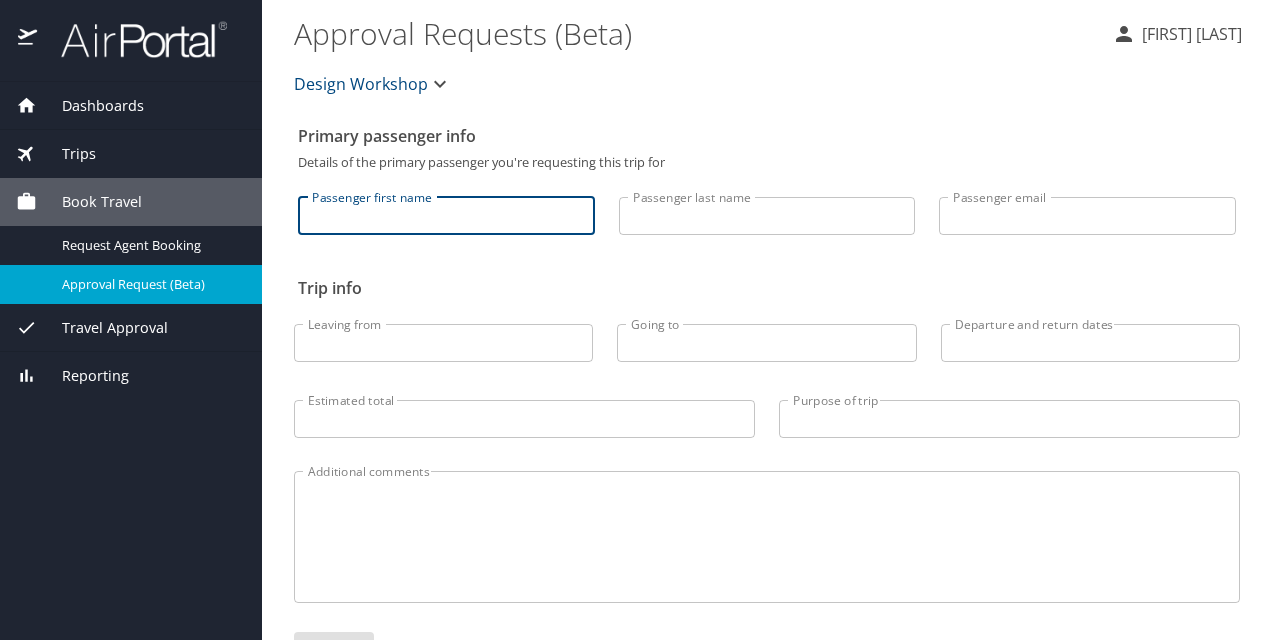 click on "Passenger first name" at bounding box center (446, 216) 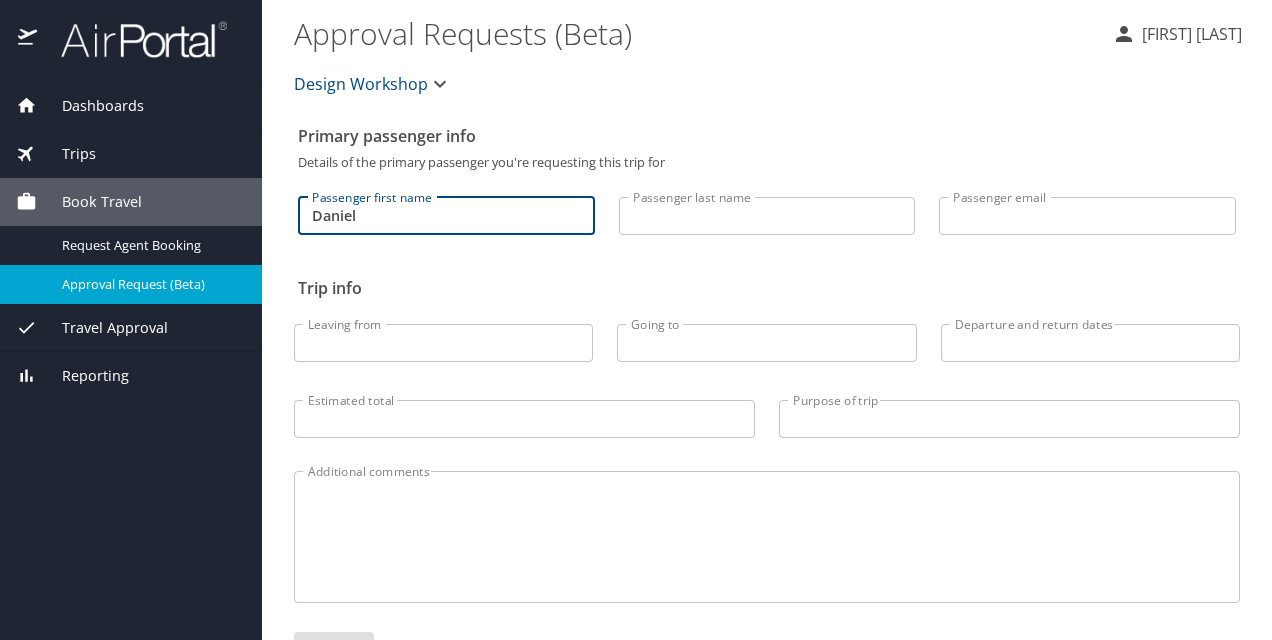 type on "Daniel" 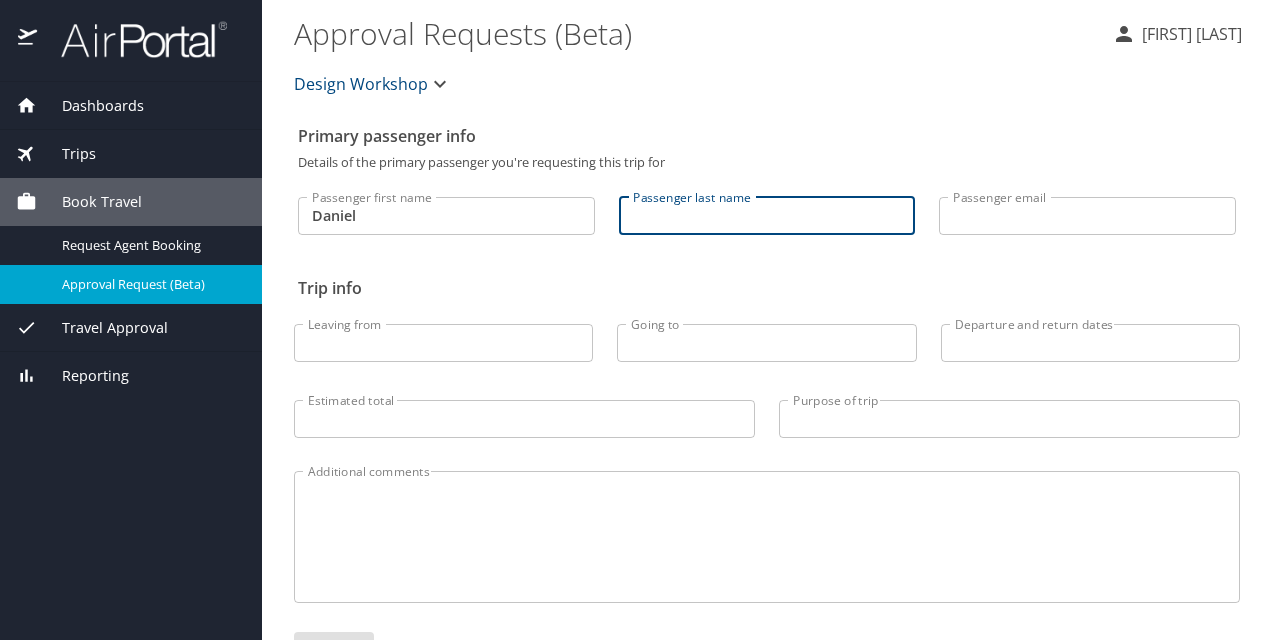 click on "Passenger last name" at bounding box center [767, 216] 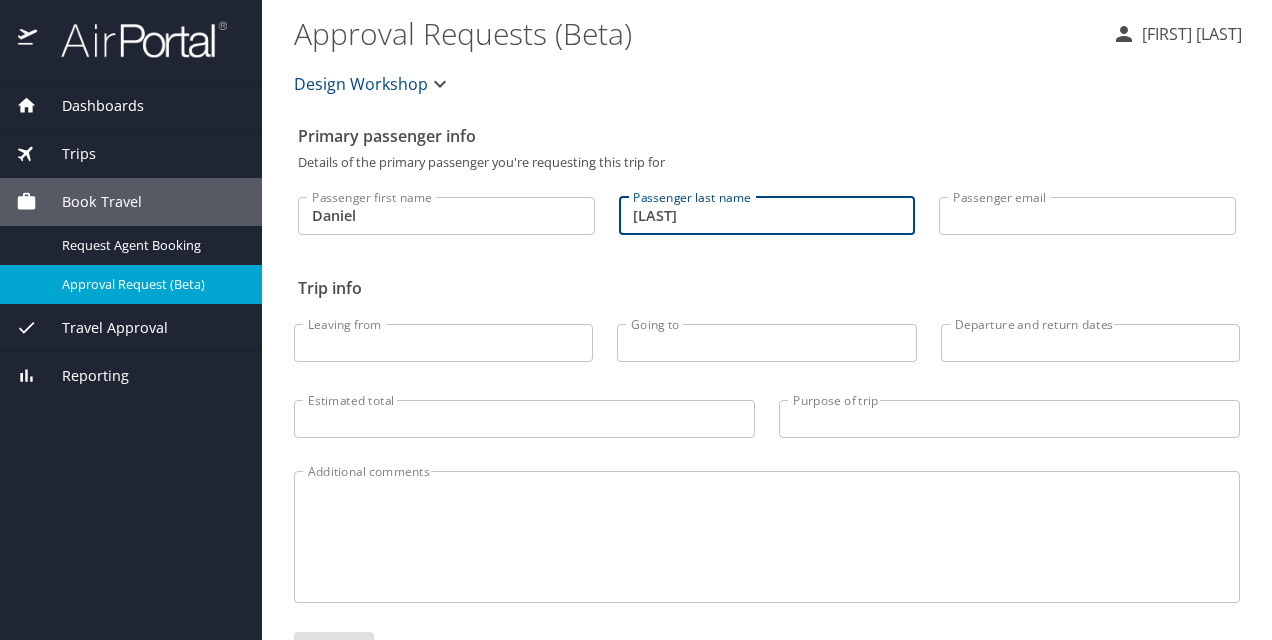 type on "Khuat" 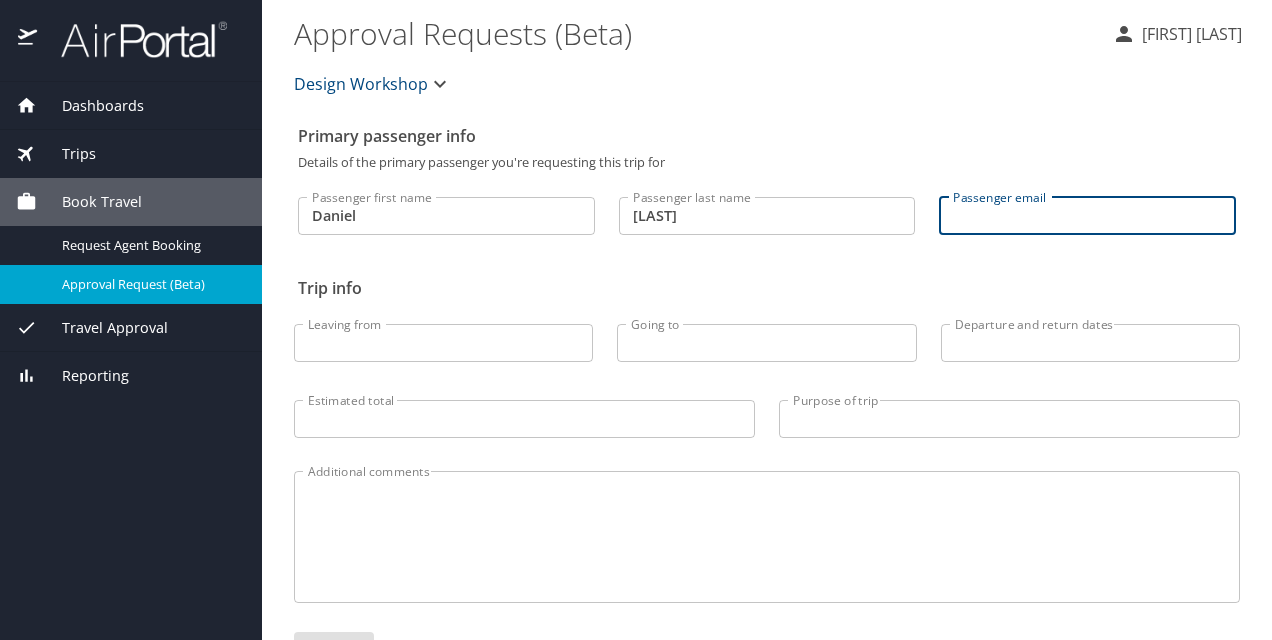 click on "Passenger email" at bounding box center [1087, 216] 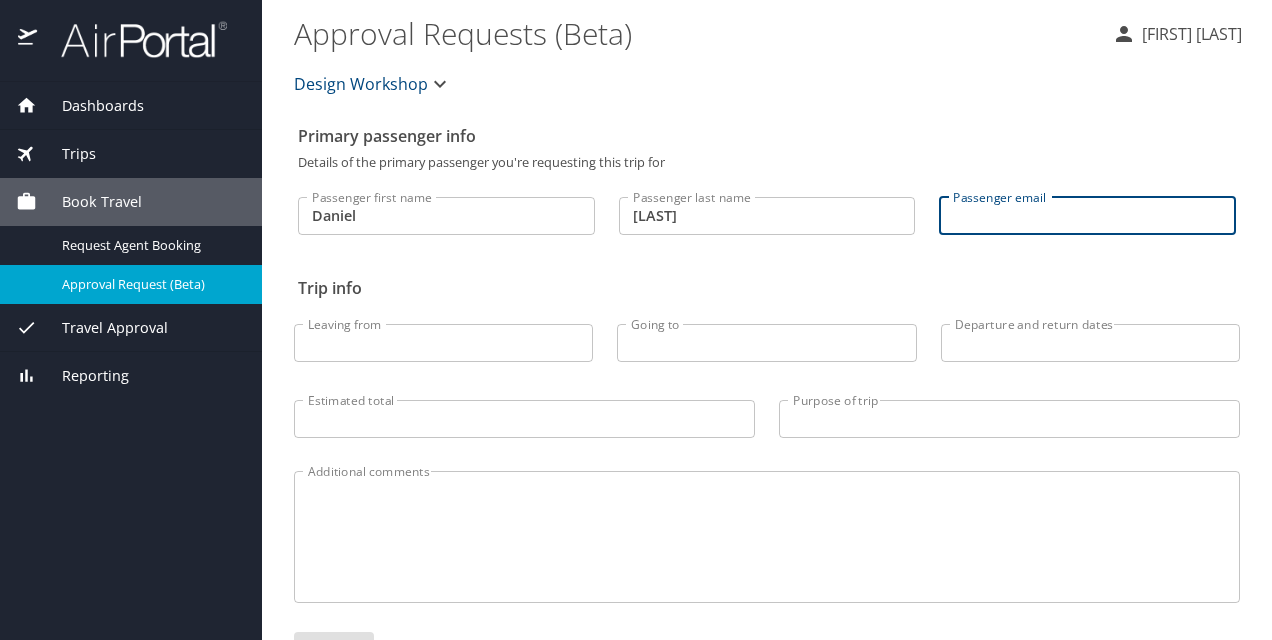 type on "dkhuat@designworkshop.com" 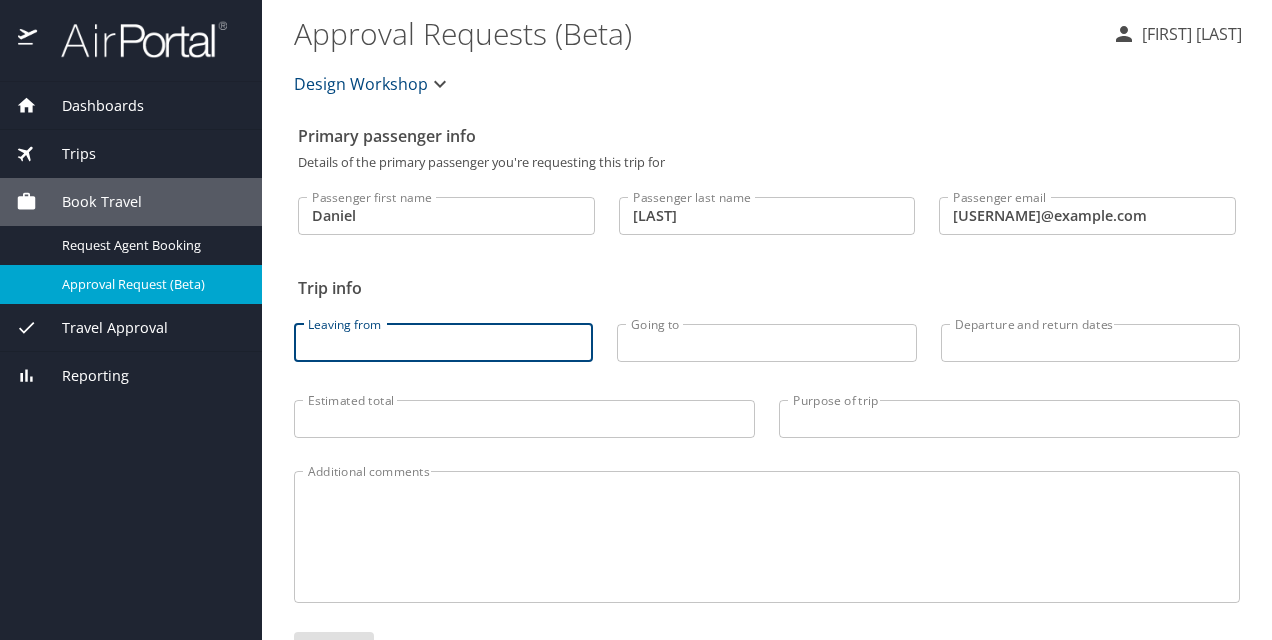 click on "Leaving from" at bounding box center [443, 343] 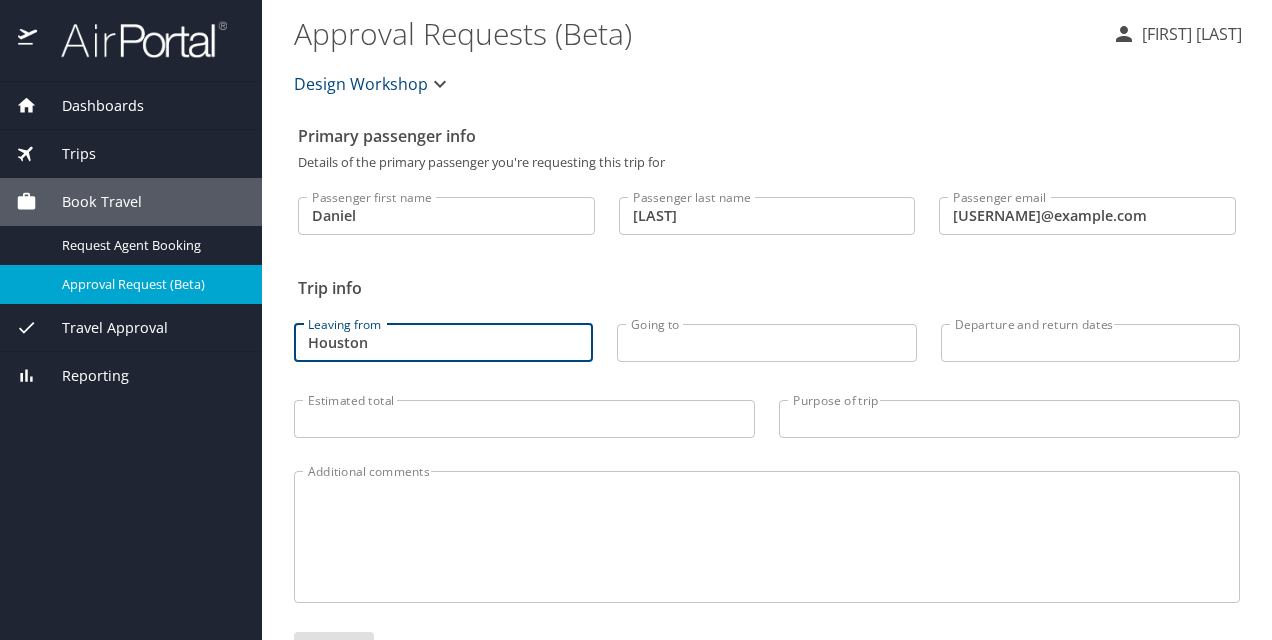 click on "Houston" at bounding box center (443, 343) 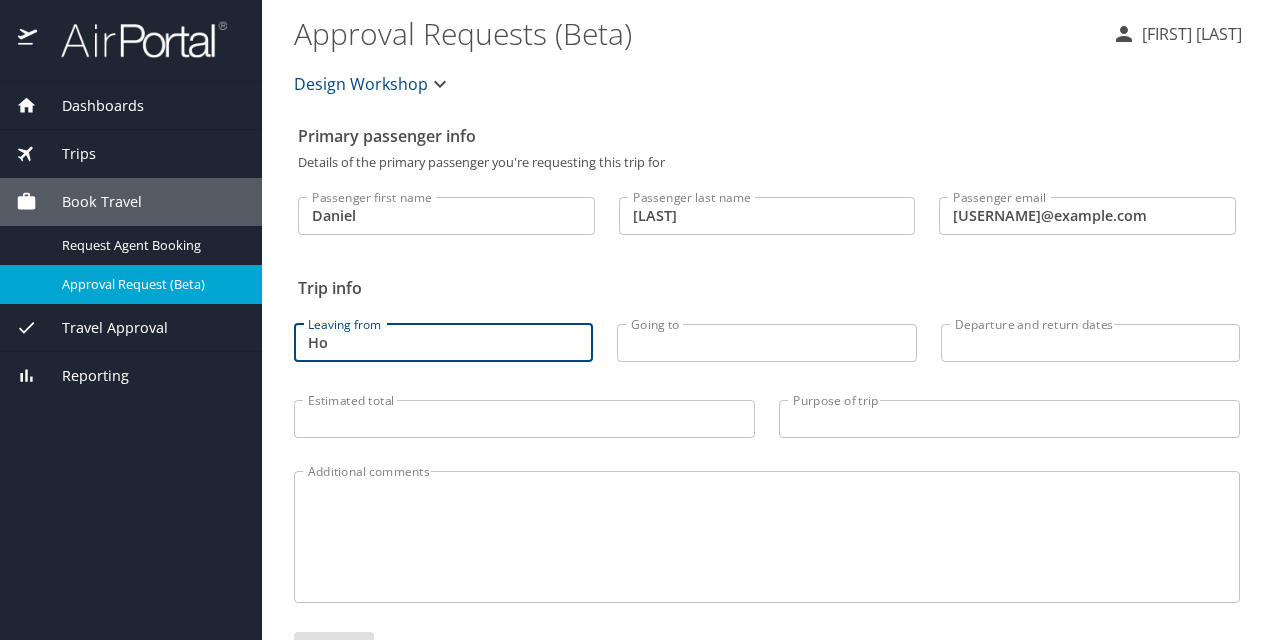 type on "H" 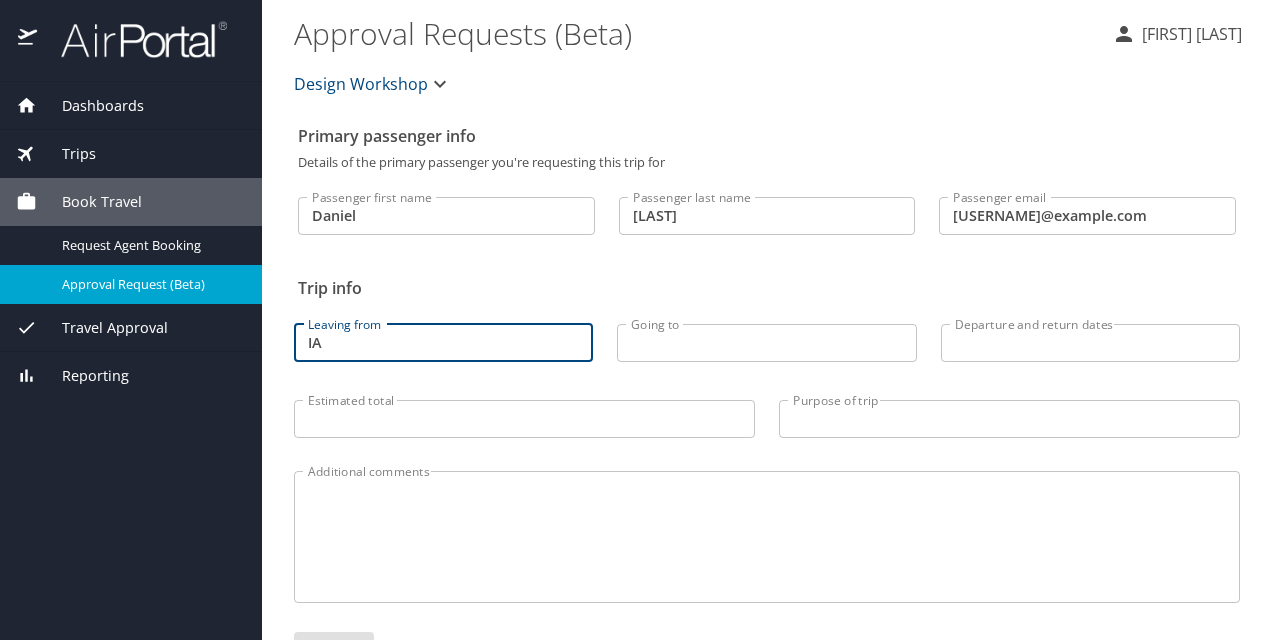 type on "I" 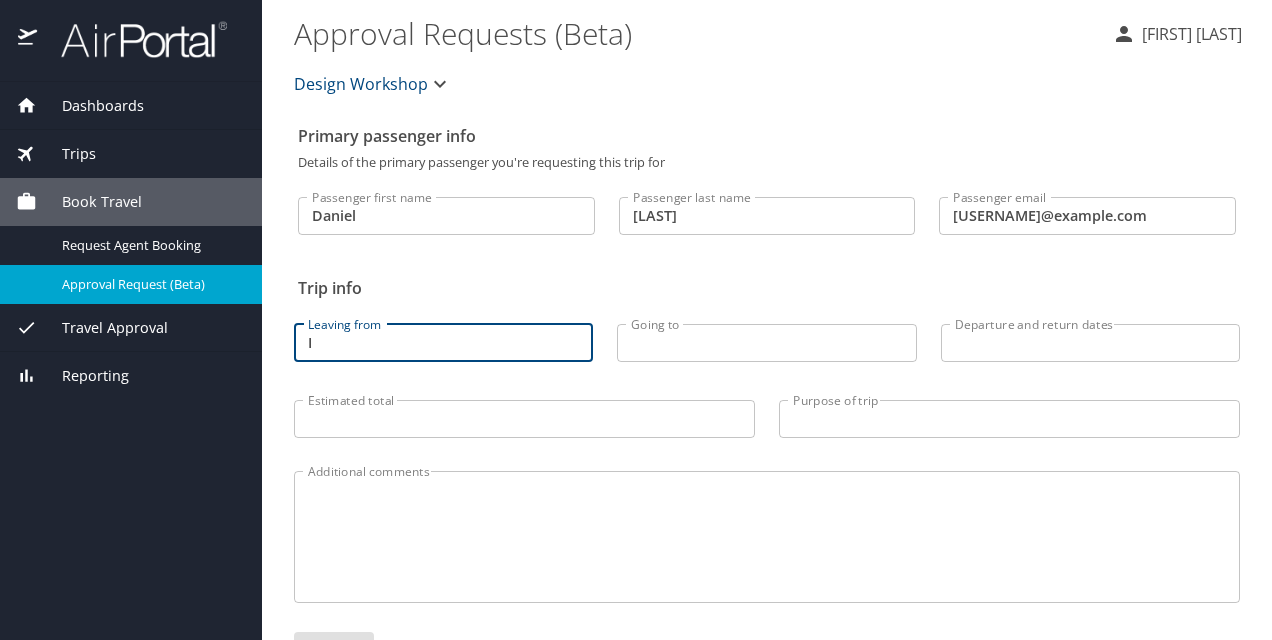 type 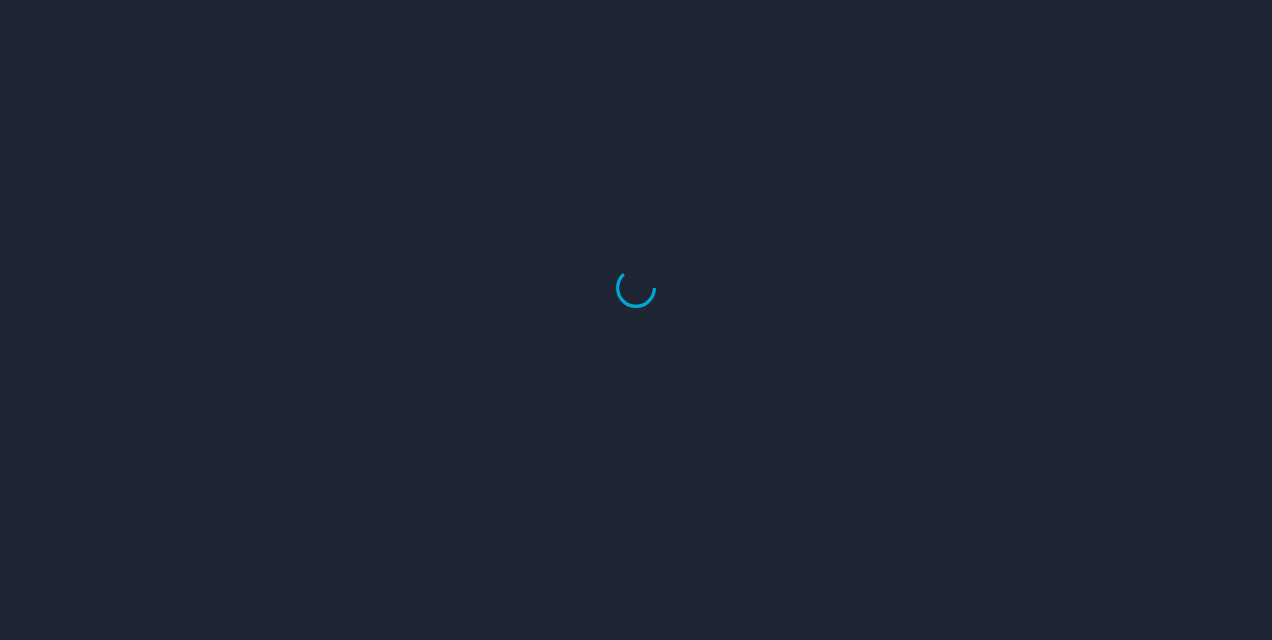 scroll, scrollTop: 0, scrollLeft: 0, axis: both 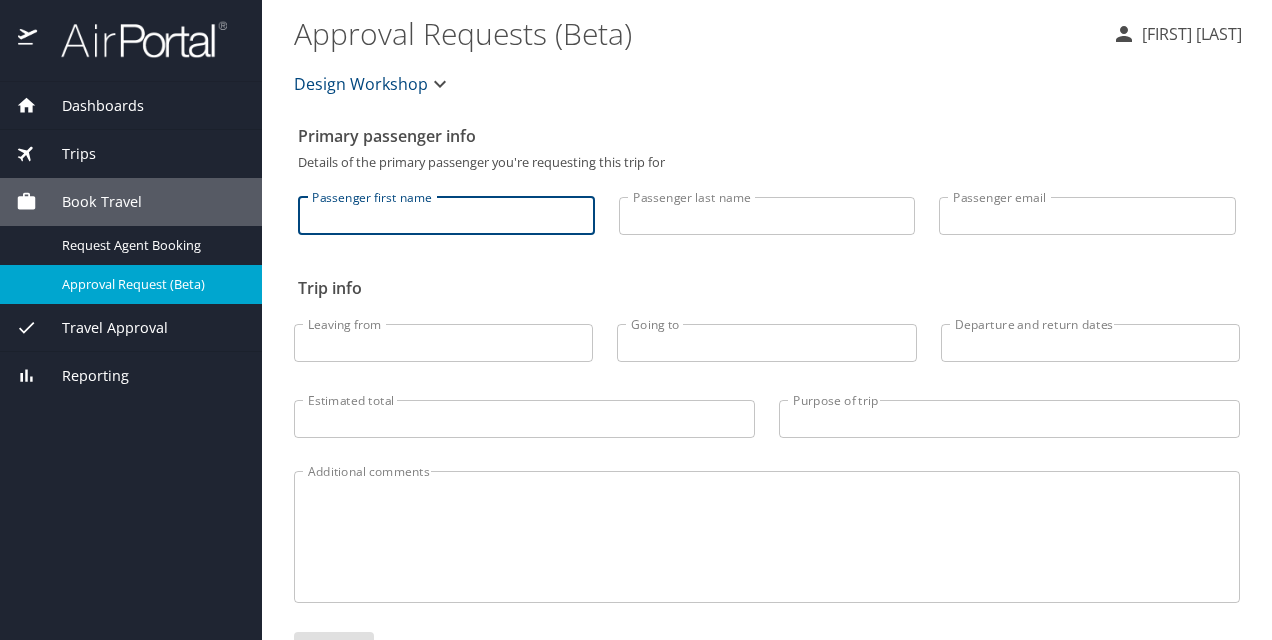 click on "Passenger first name" at bounding box center [446, 216] 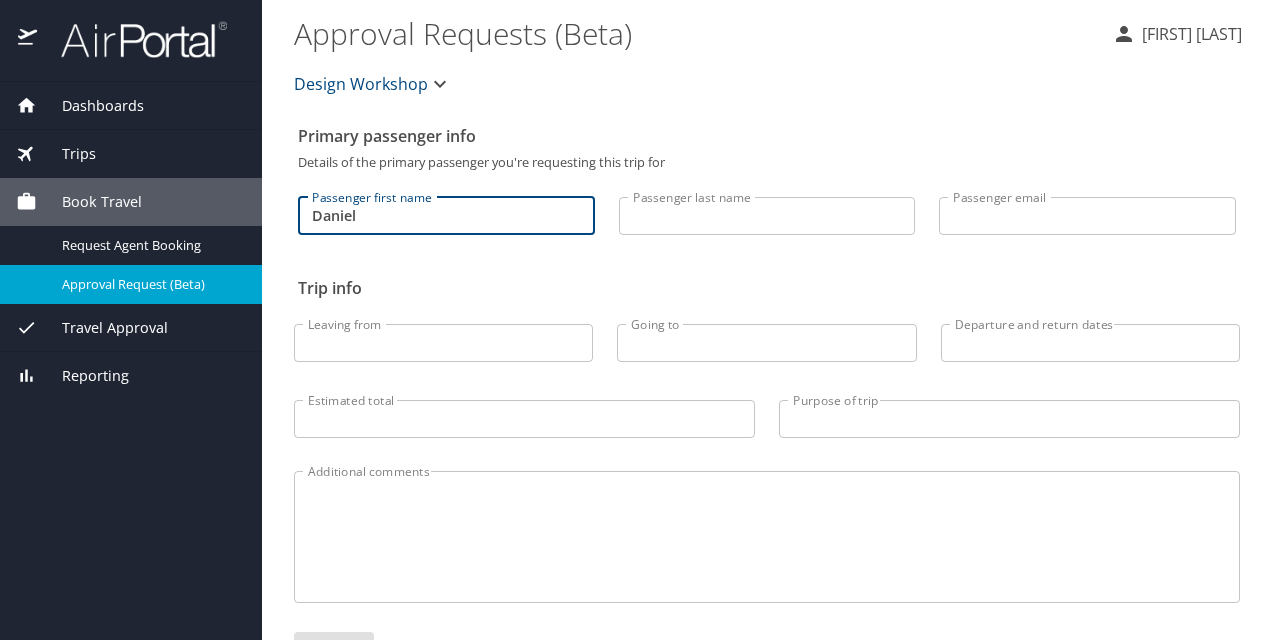 type on "Khuat" 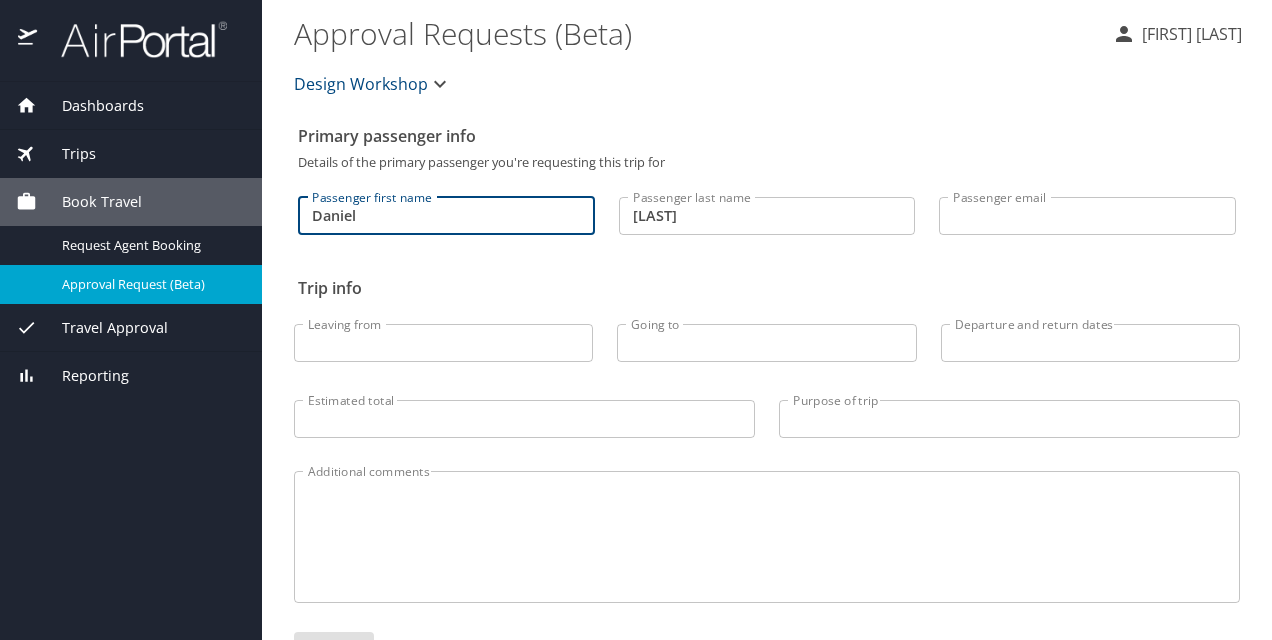 type on "dkhuat@designworkshop.com" 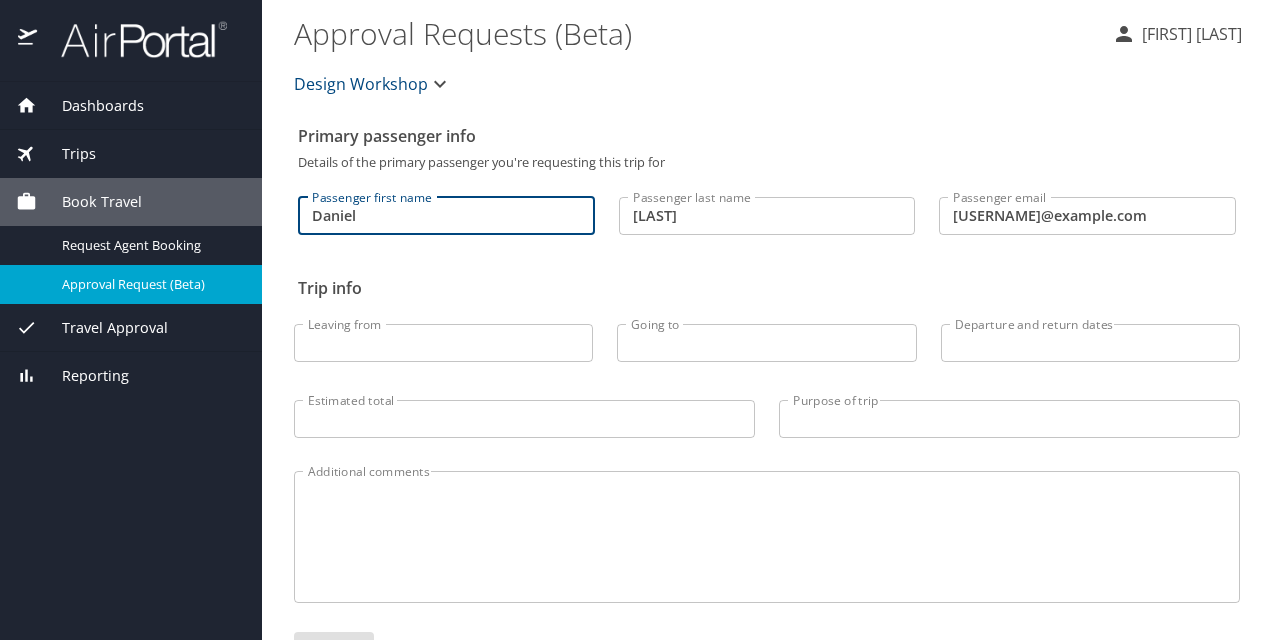 click on "Leaving from" at bounding box center [443, 343] 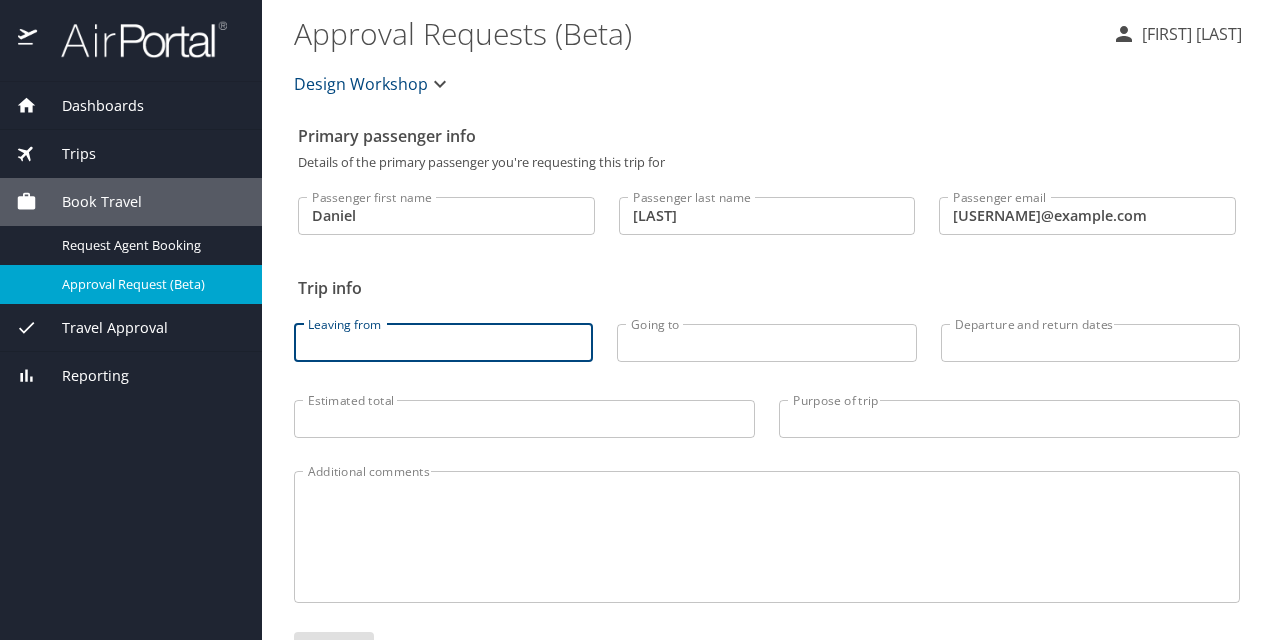 click on "Leaving from" at bounding box center (443, 343) 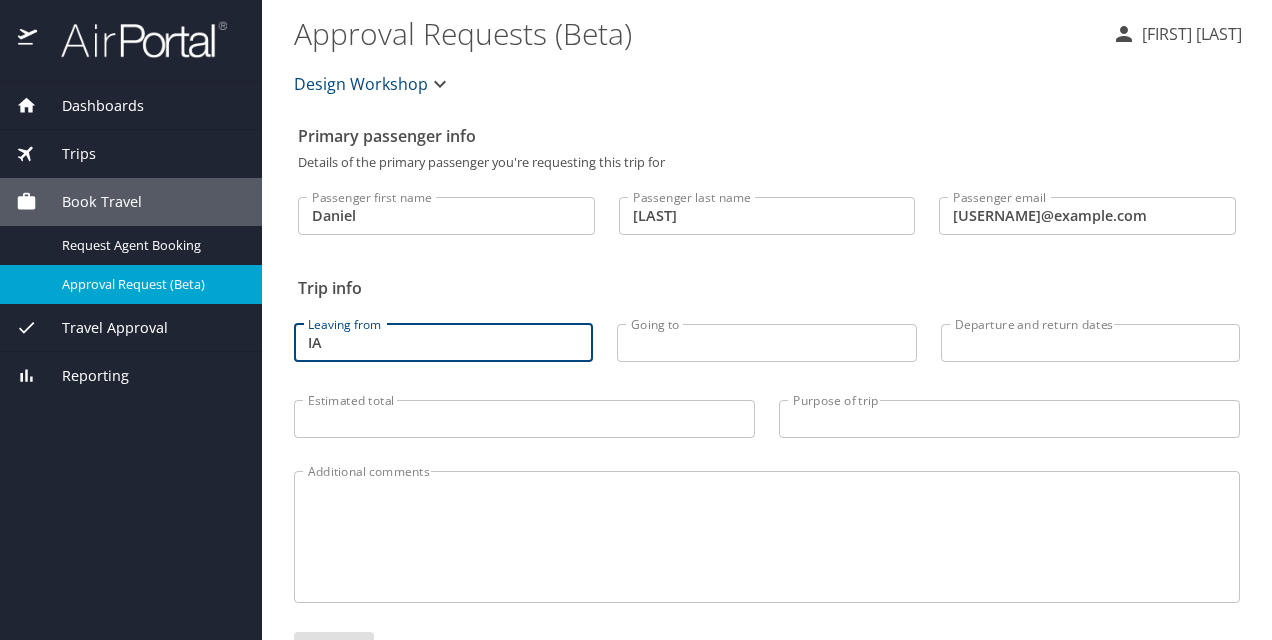 type on "I" 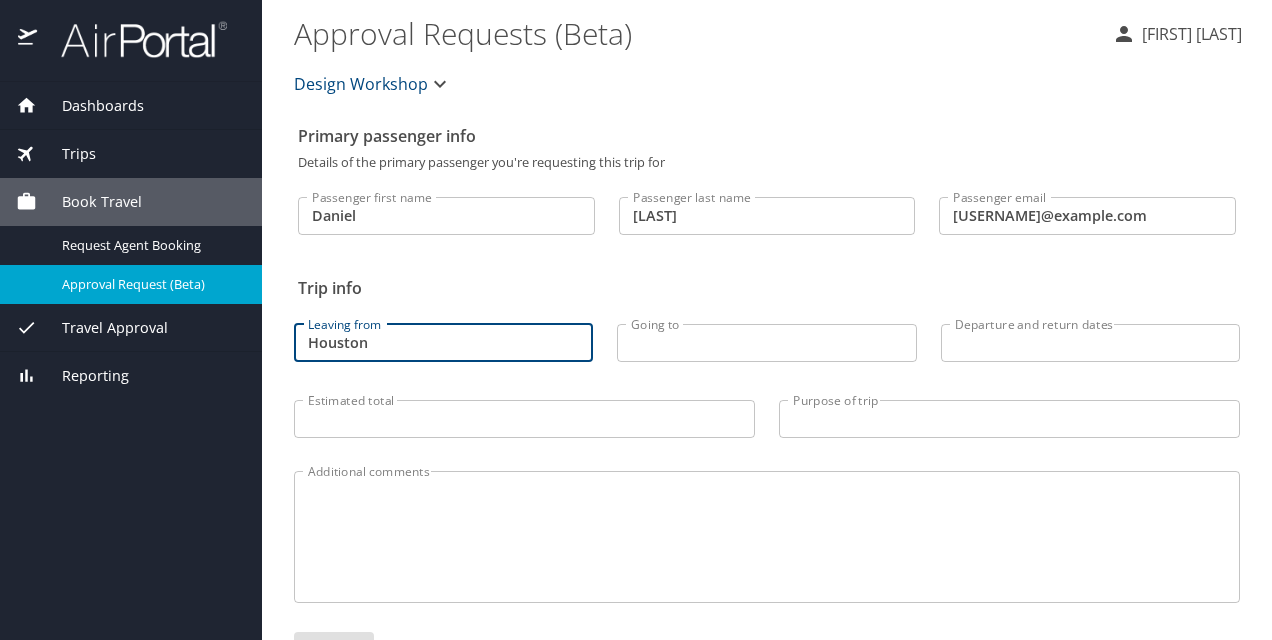 scroll, scrollTop: 74, scrollLeft: 0, axis: vertical 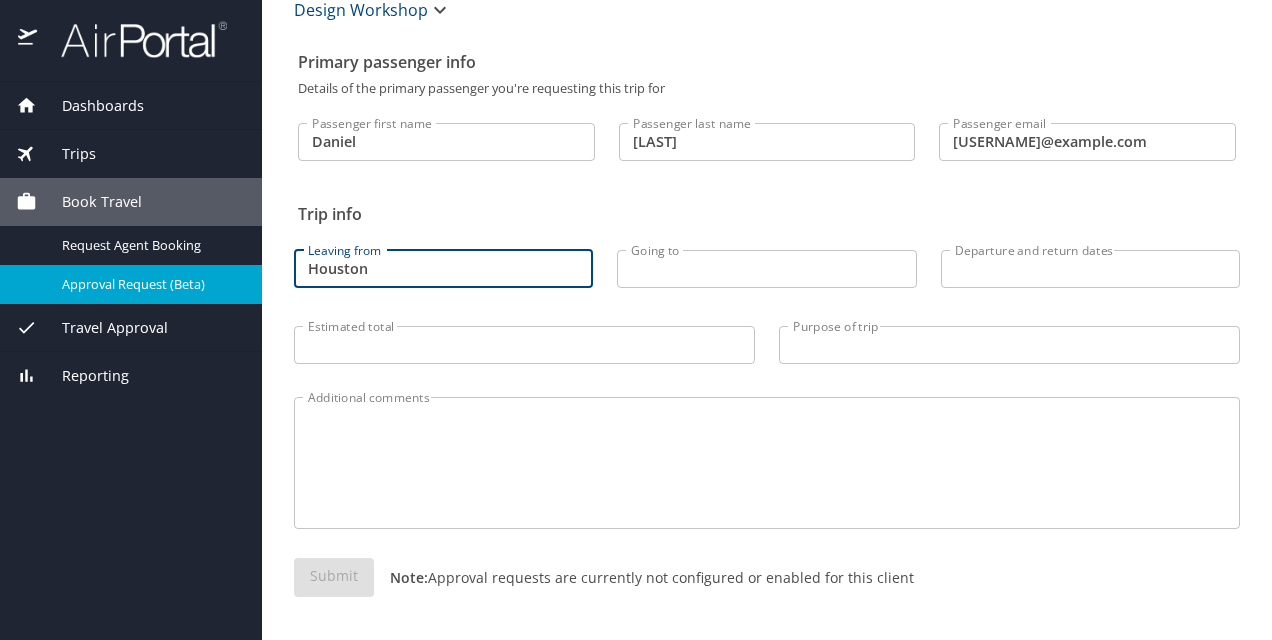 type on "Houston" 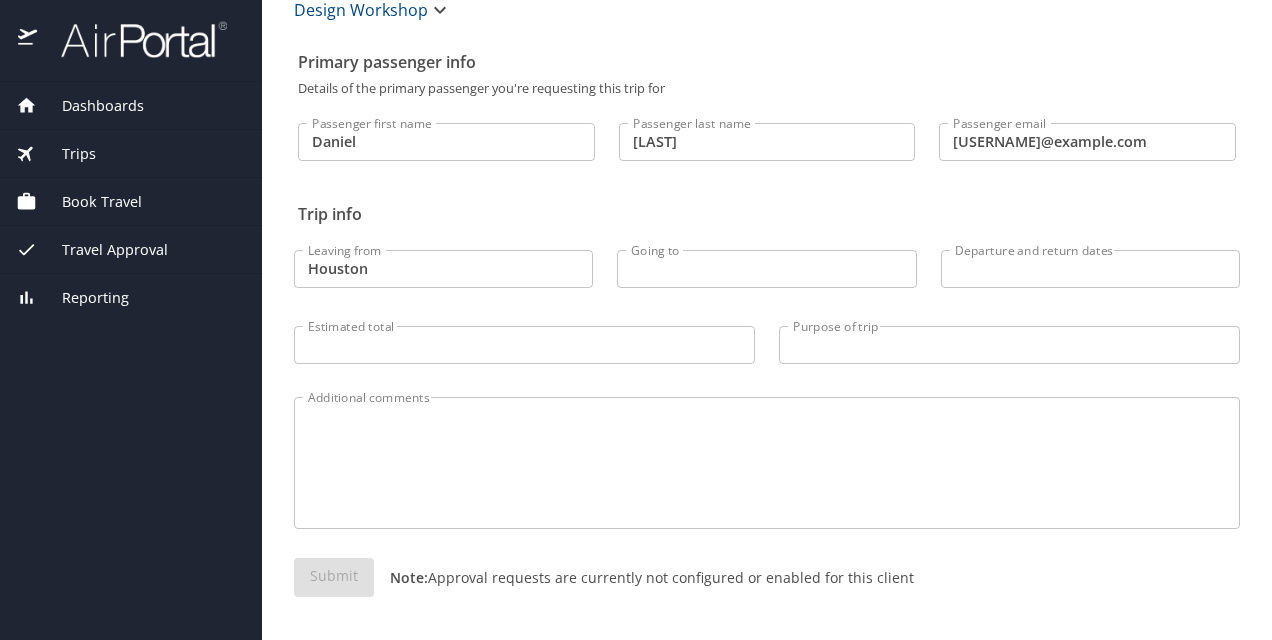 click on "Book Travel" at bounding box center (131, 202) 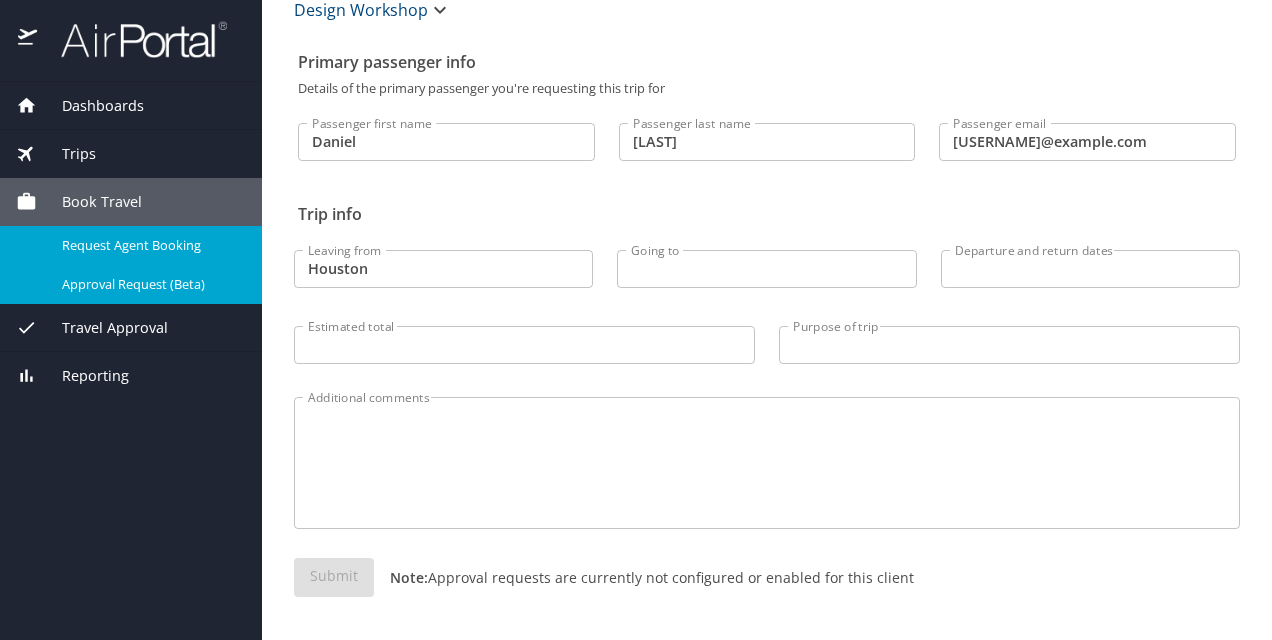 click on "Request Agent Booking" at bounding box center (150, 245) 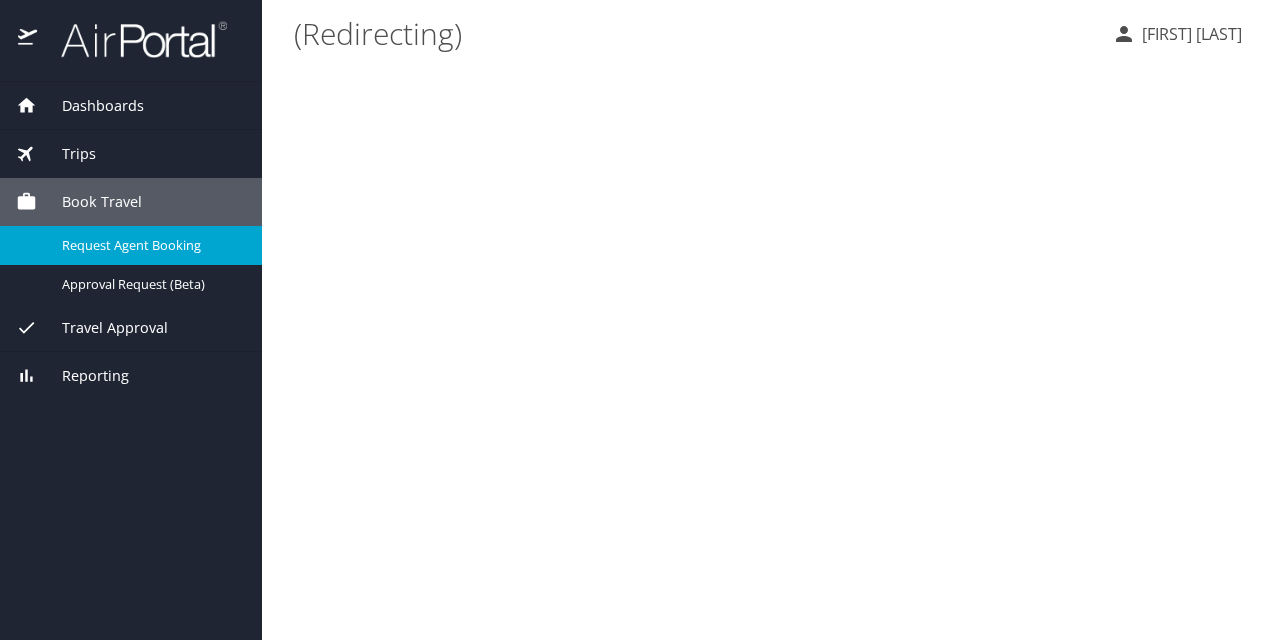 scroll, scrollTop: 0, scrollLeft: 0, axis: both 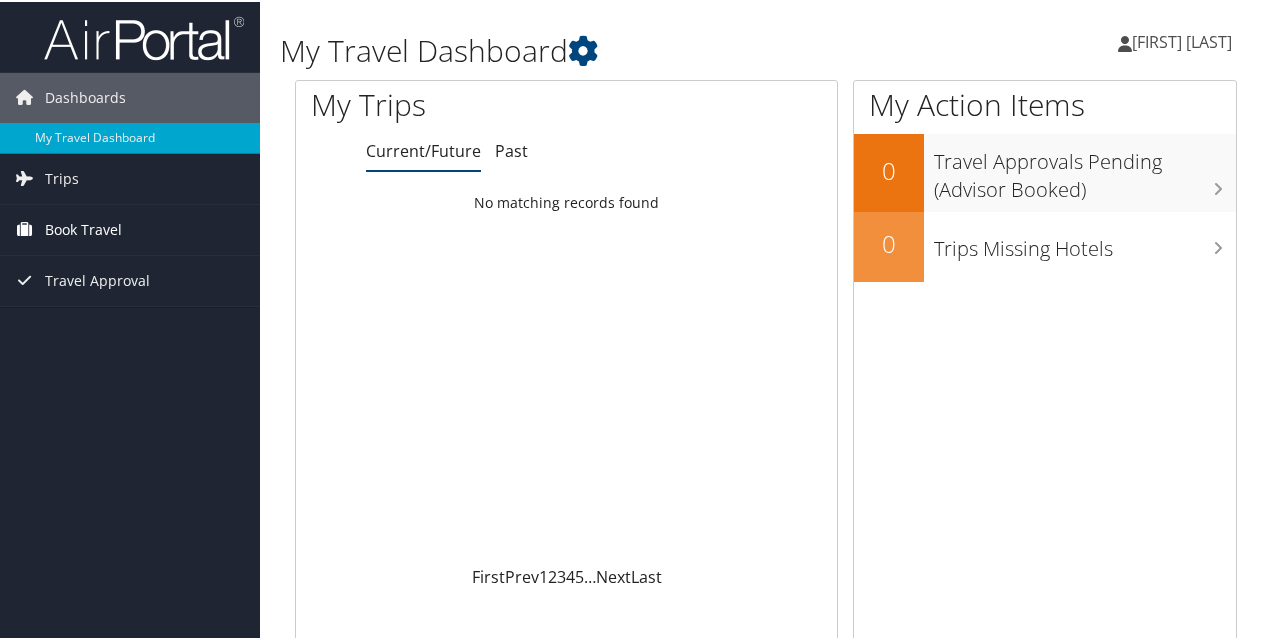 click on "Book Travel" at bounding box center [130, 228] 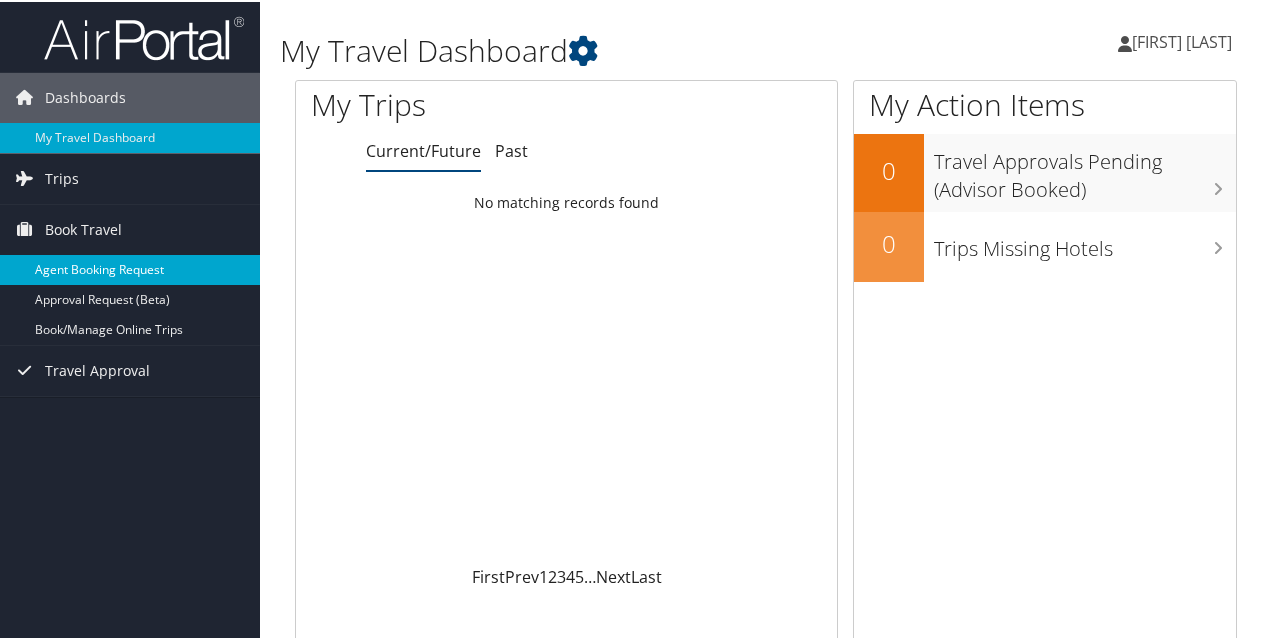 click on "Agent Booking Request" at bounding box center [130, 268] 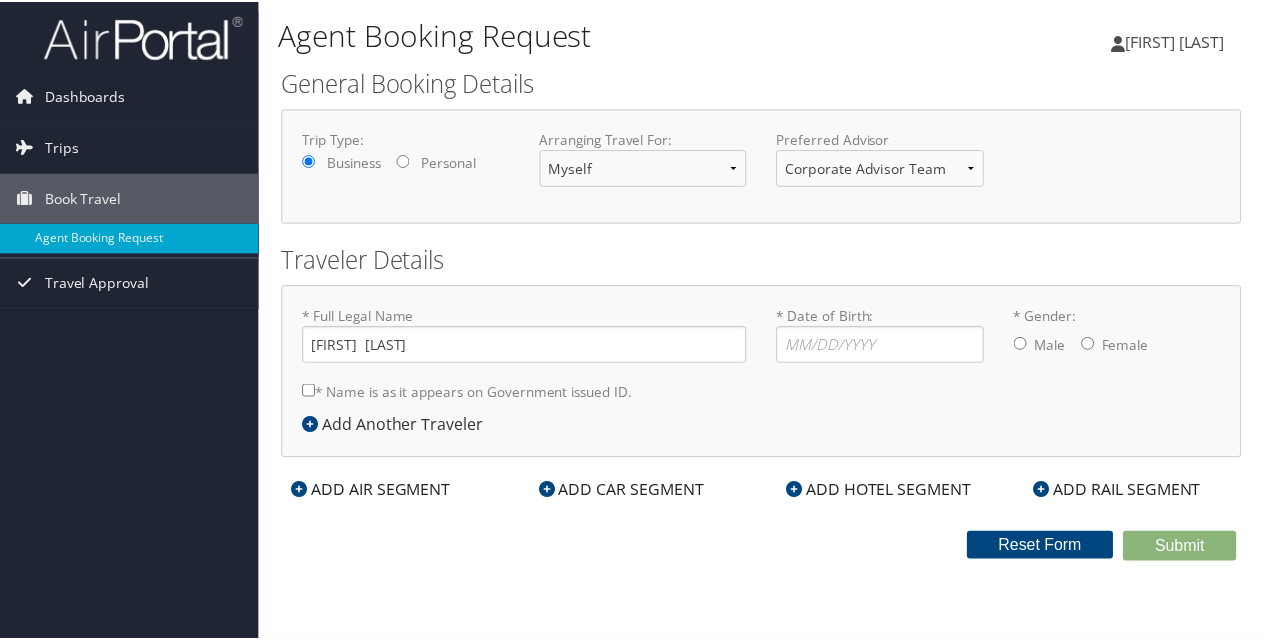 scroll, scrollTop: 0, scrollLeft: 0, axis: both 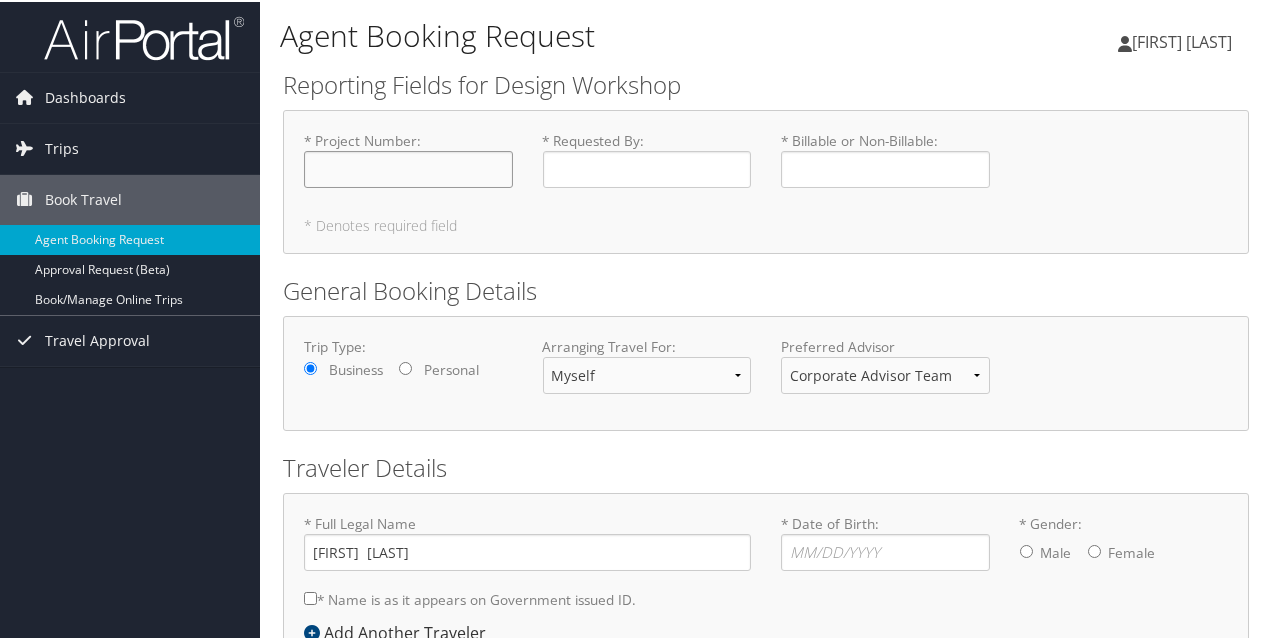 click on "*   Project Number : Required" at bounding box center (408, 167) 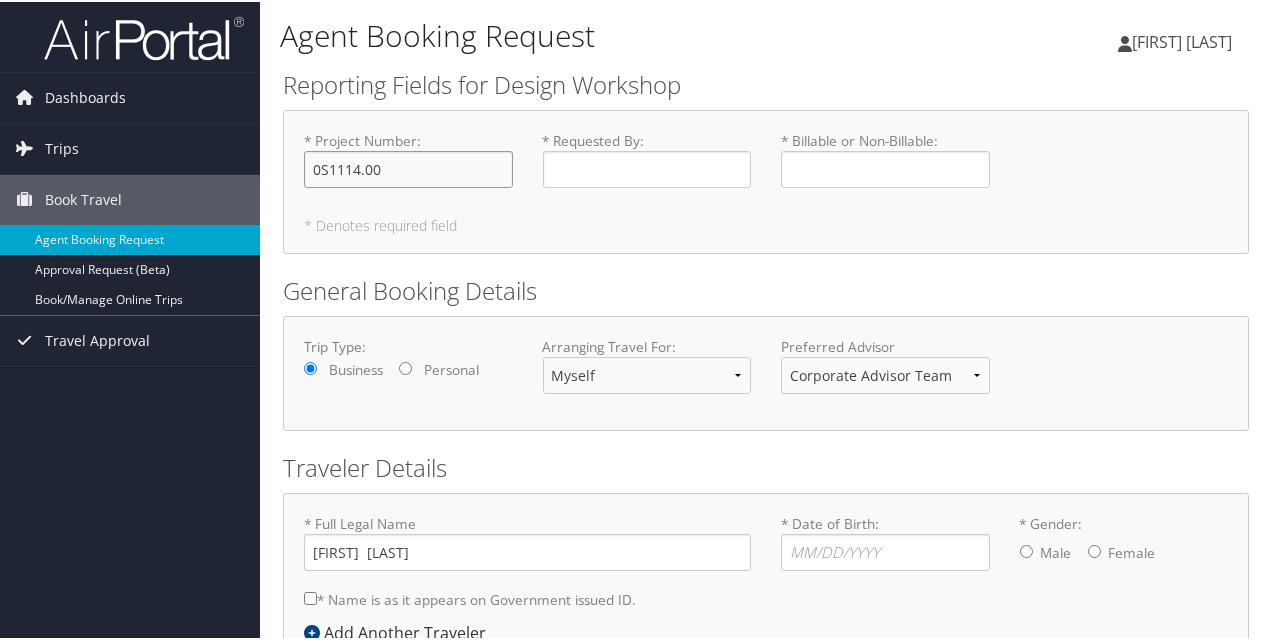 click on "0S1114.00" at bounding box center [408, 167] 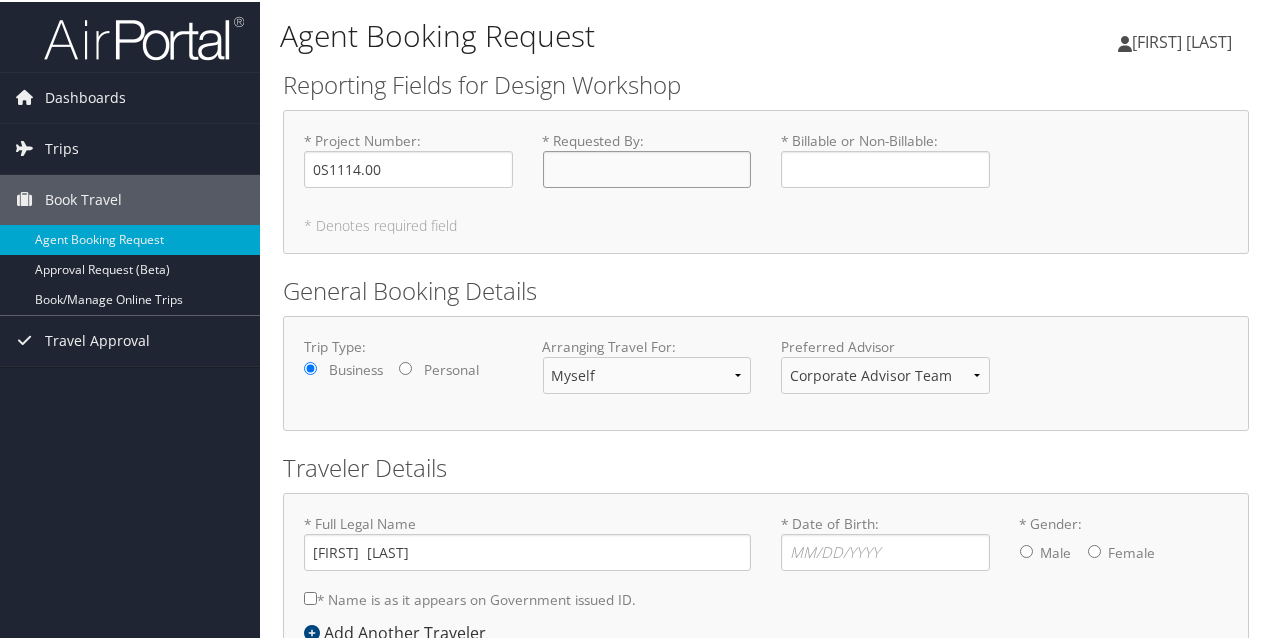 click on "*   Requested By : Required" at bounding box center [647, 167] 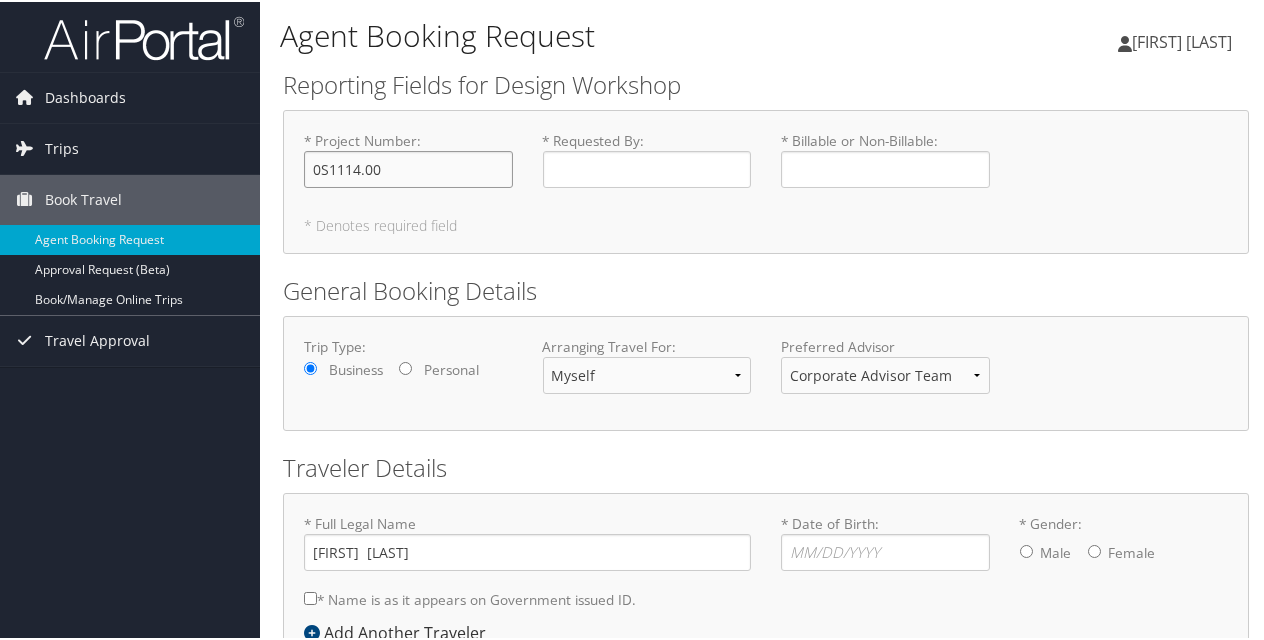 click on "0S1114.00" at bounding box center (408, 167) 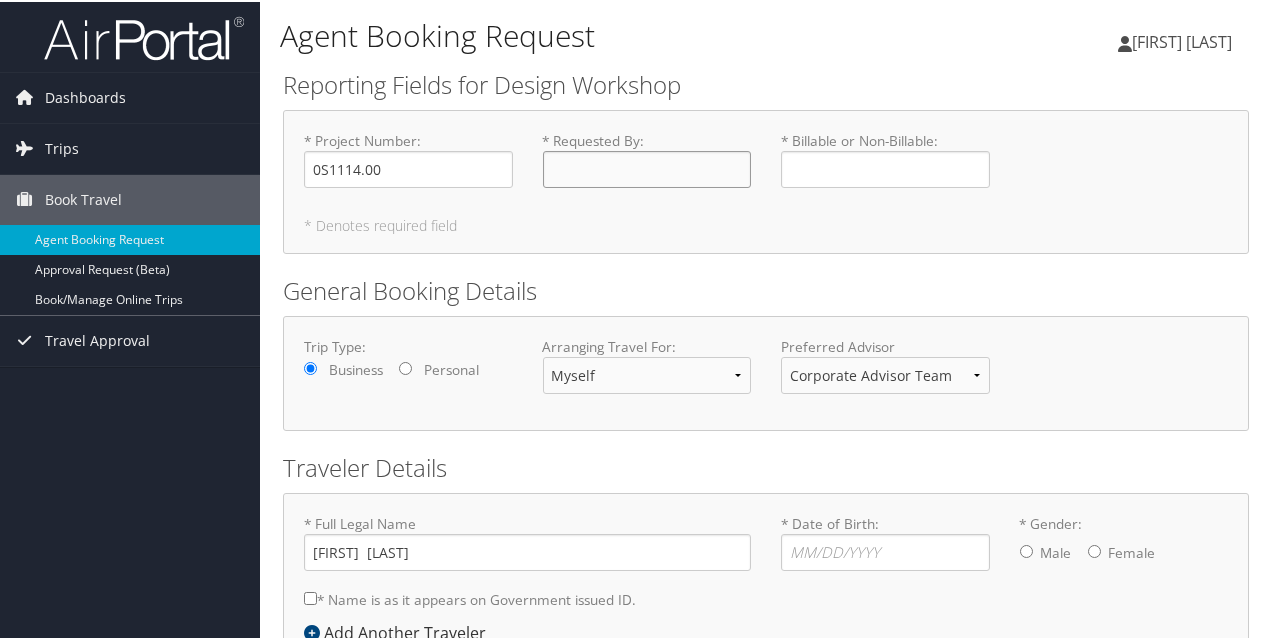 click on "*   Requested By : Required" at bounding box center [647, 167] 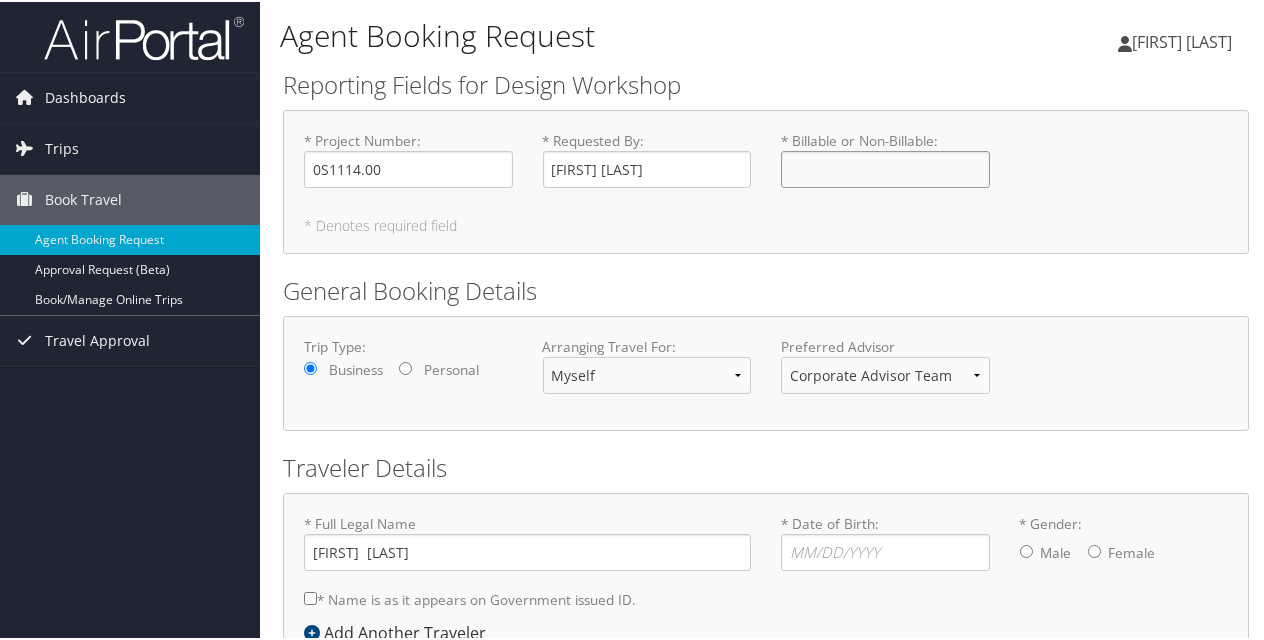 type on "Non-Billable" 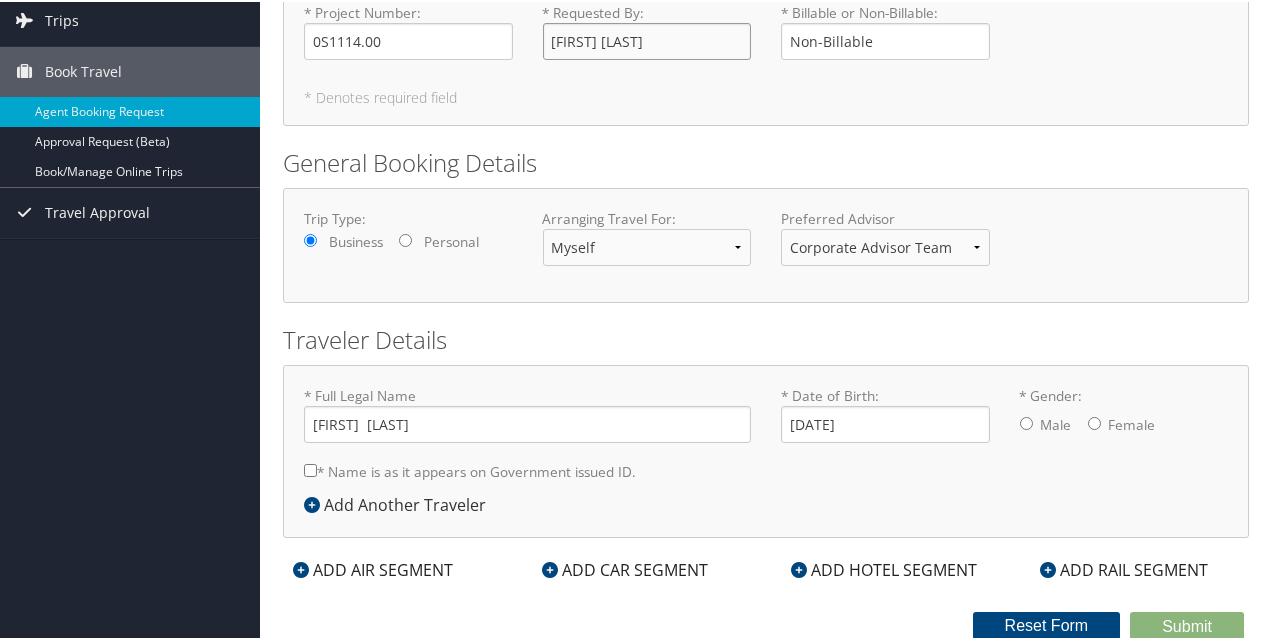 scroll, scrollTop: 128, scrollLeft: 0, axis: vertical 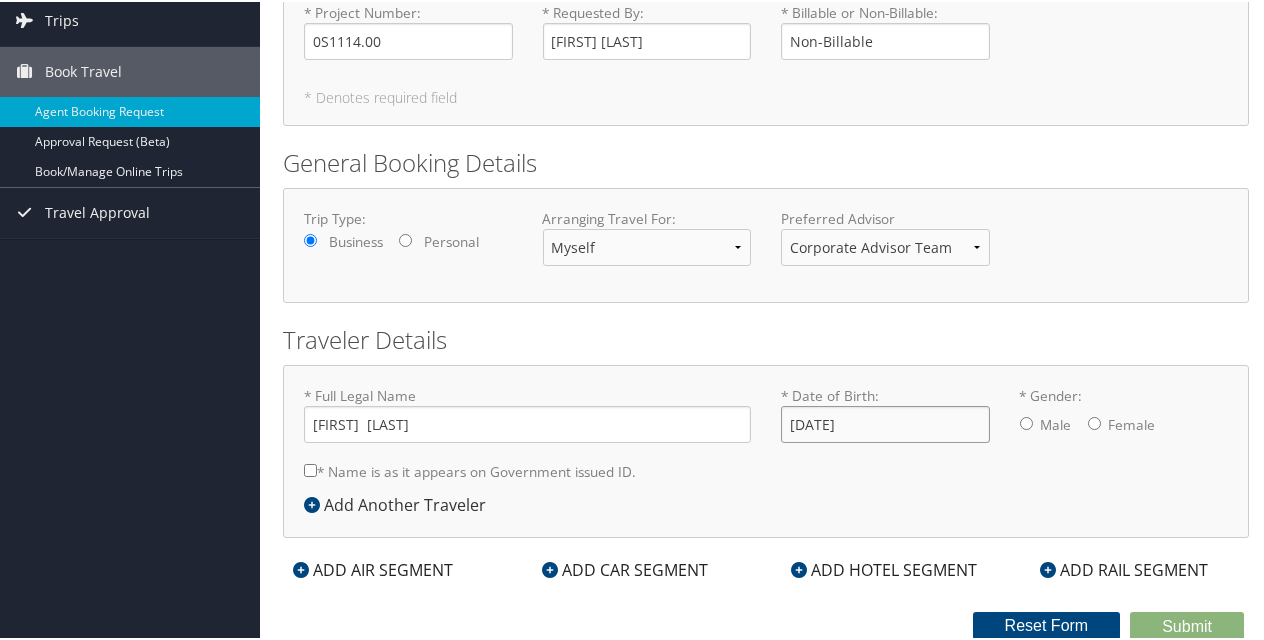click on "[DATE]" at bounding box center (885, 422) 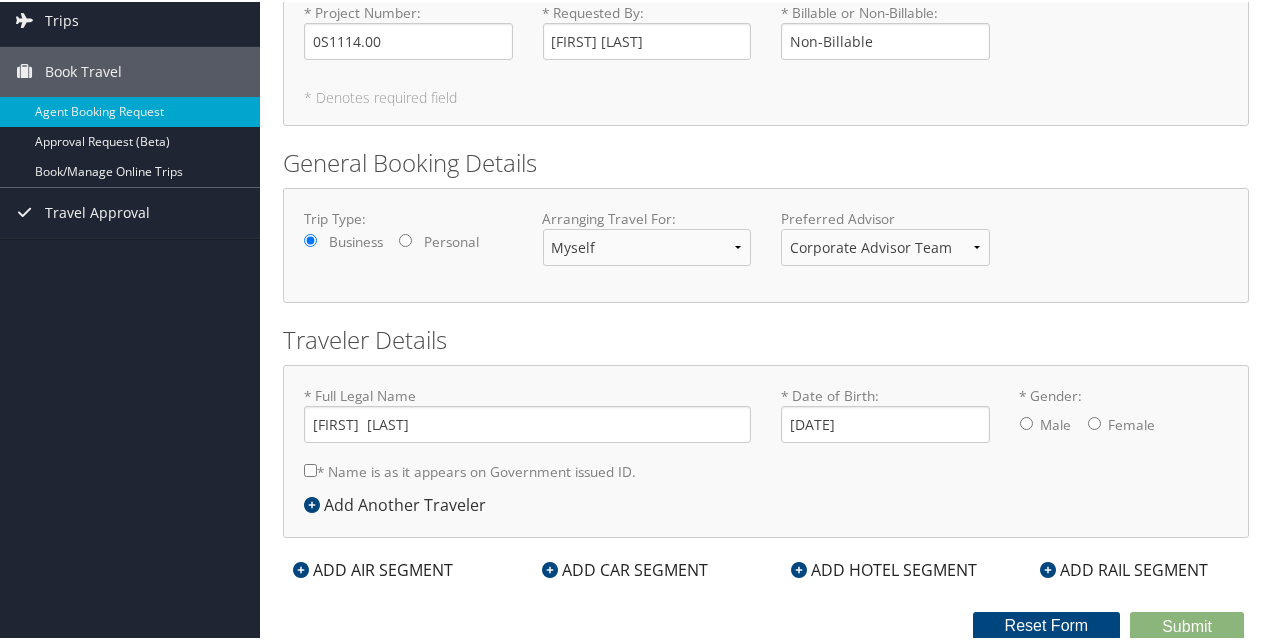 click on "Male Female" at bounding box center [1124, 424] 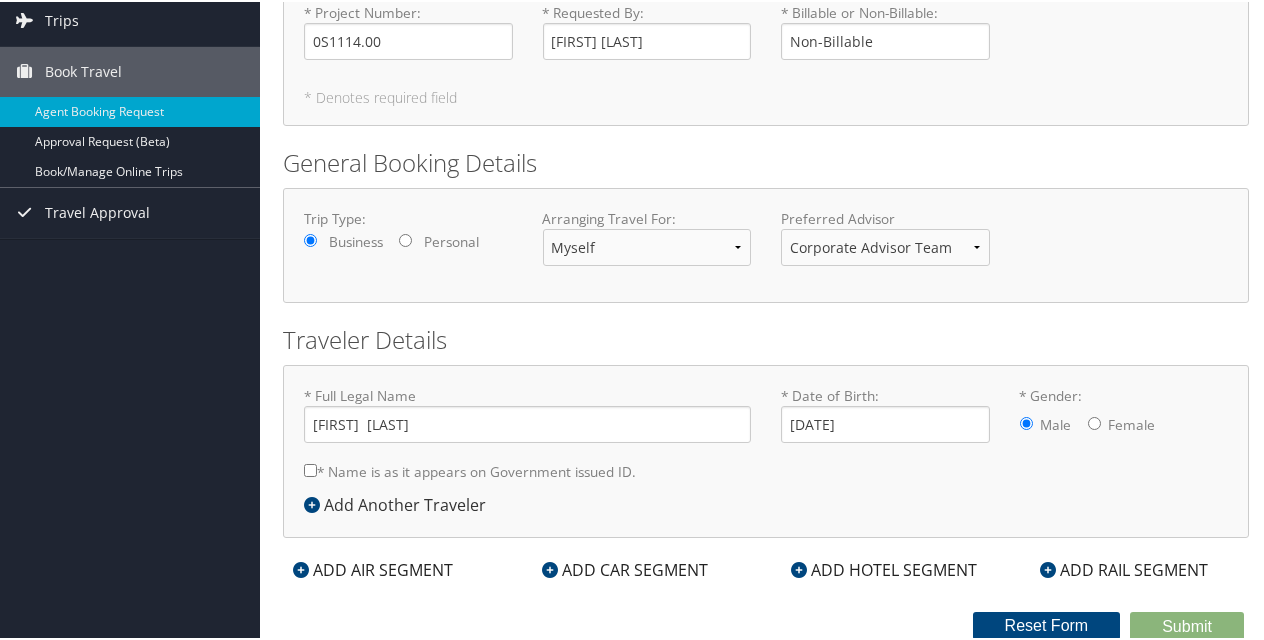 click on "ADD CAR SEGMENT" at bounding box center (625, 568) 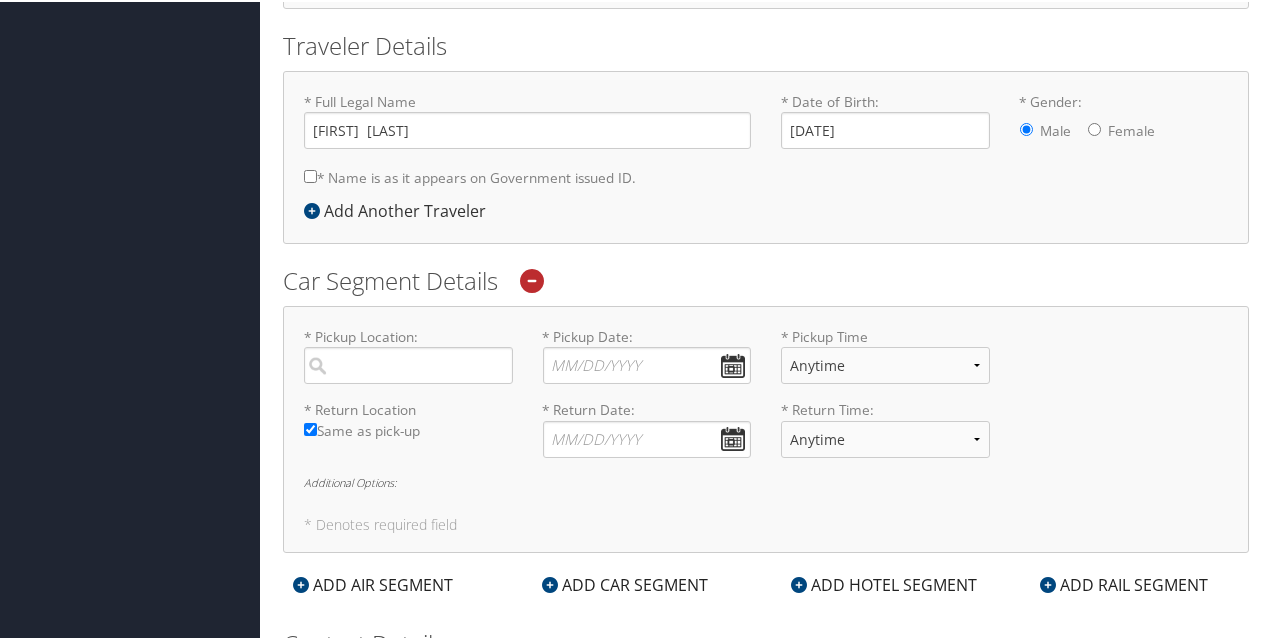 scroll, scrollTop: 445, scrollLeft: 0, axis: vertical 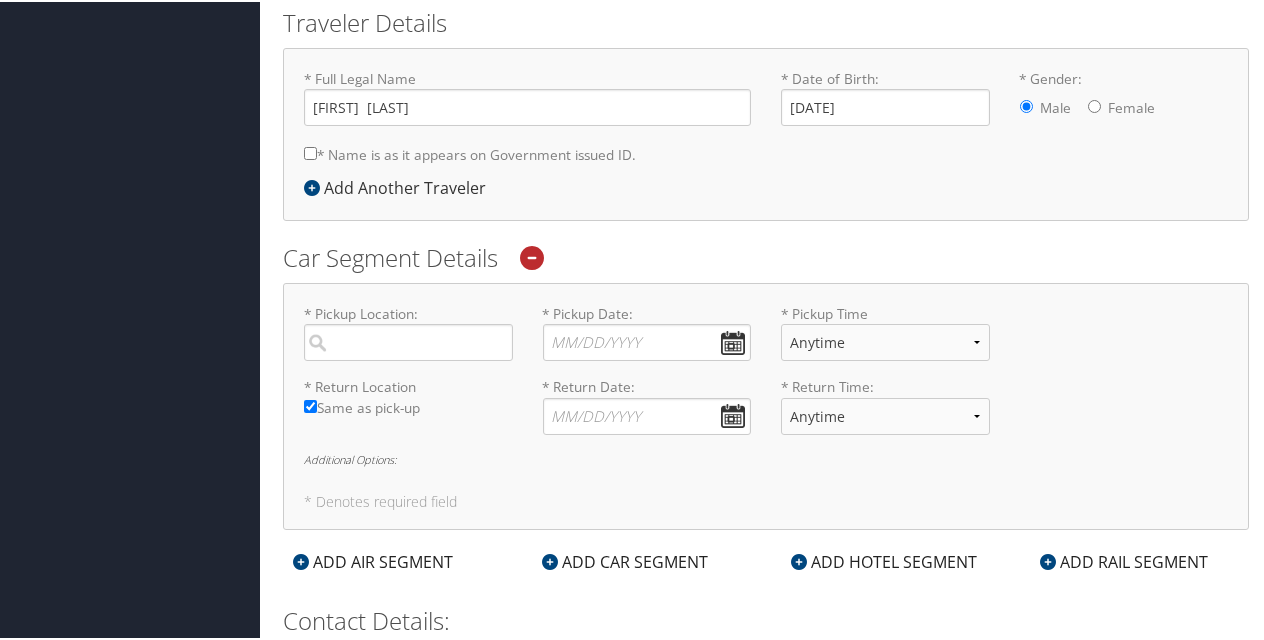 click at bounding box center [532, 256] 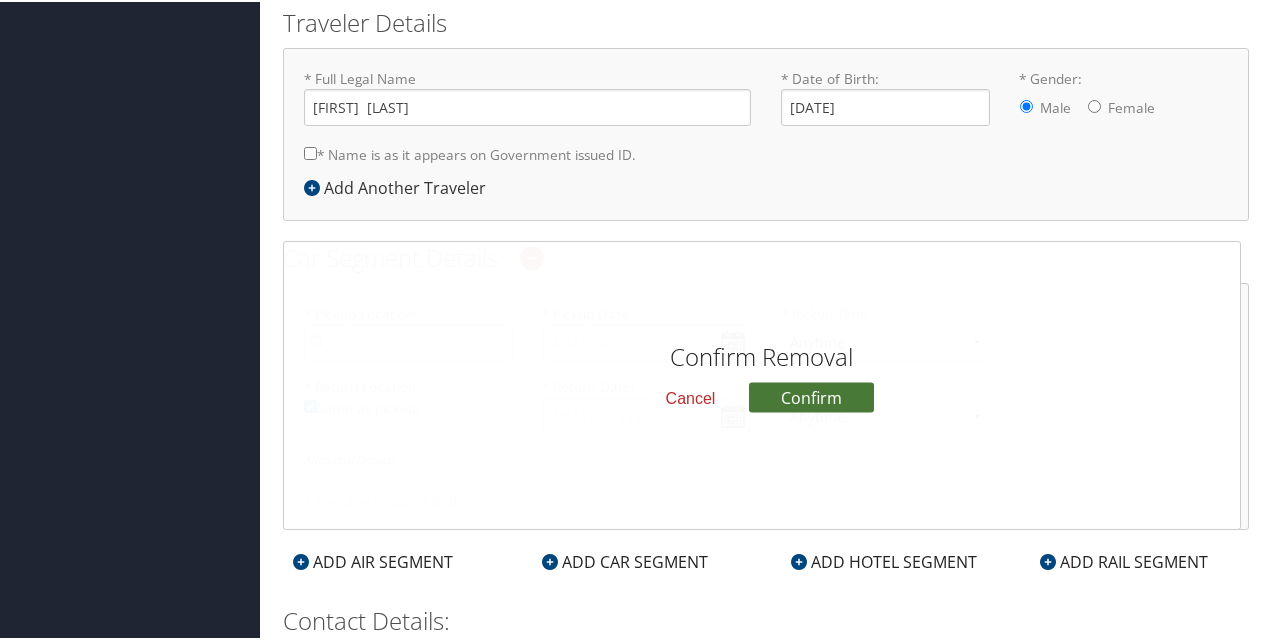 click on "Confirm" at bounding box center [811, 395] 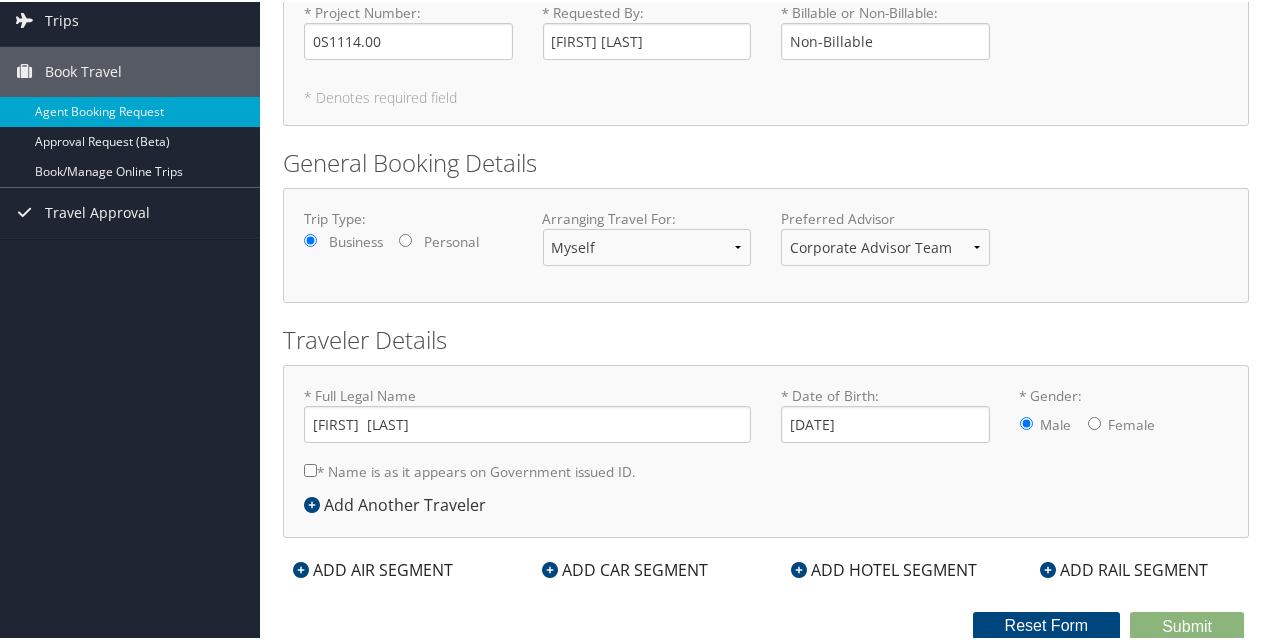 scroll, scrollTop: 128, scrollLeft: 0, axis: vertical 